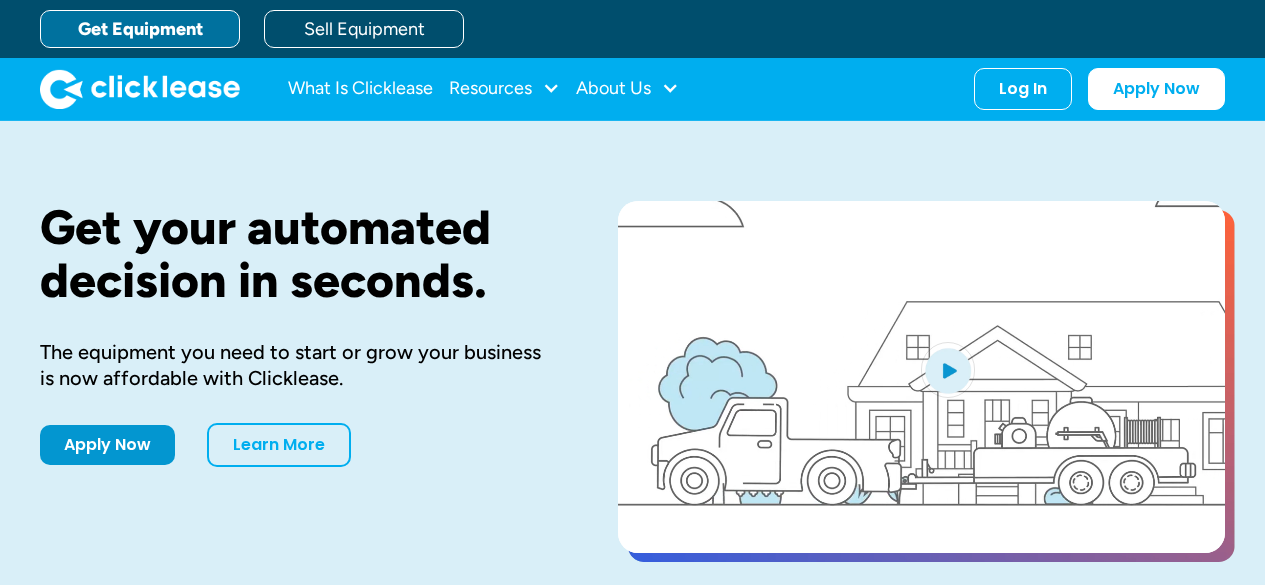 scroll, scrollTop: 0, scrollLeft: 0, axis: both 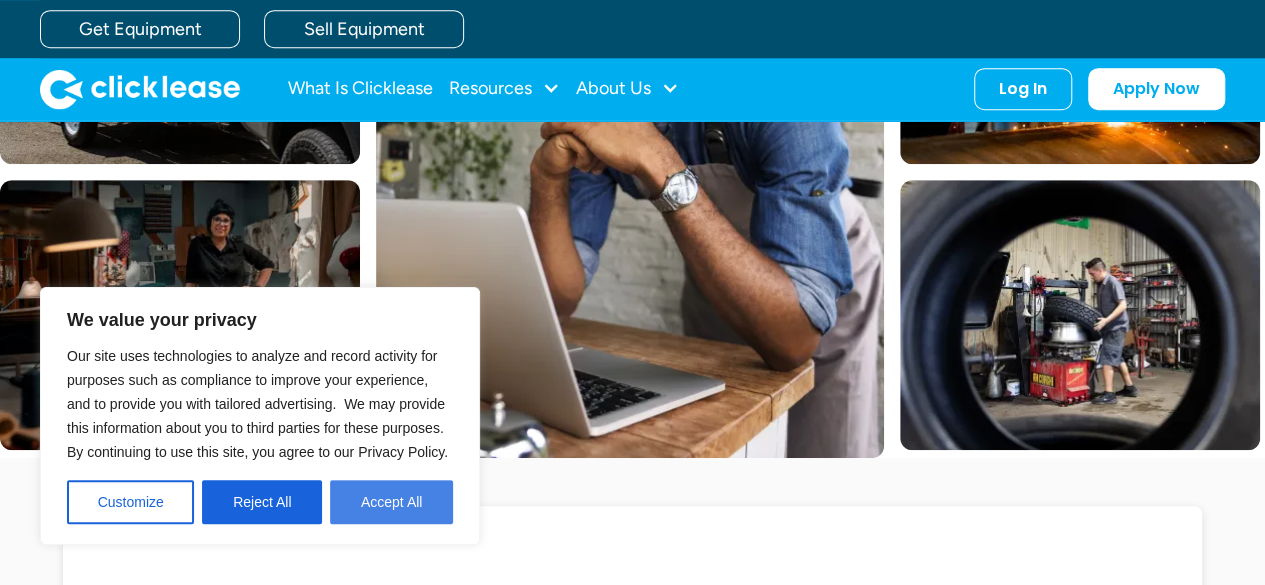 click on "Accept All" at bounding box center [391, 502] 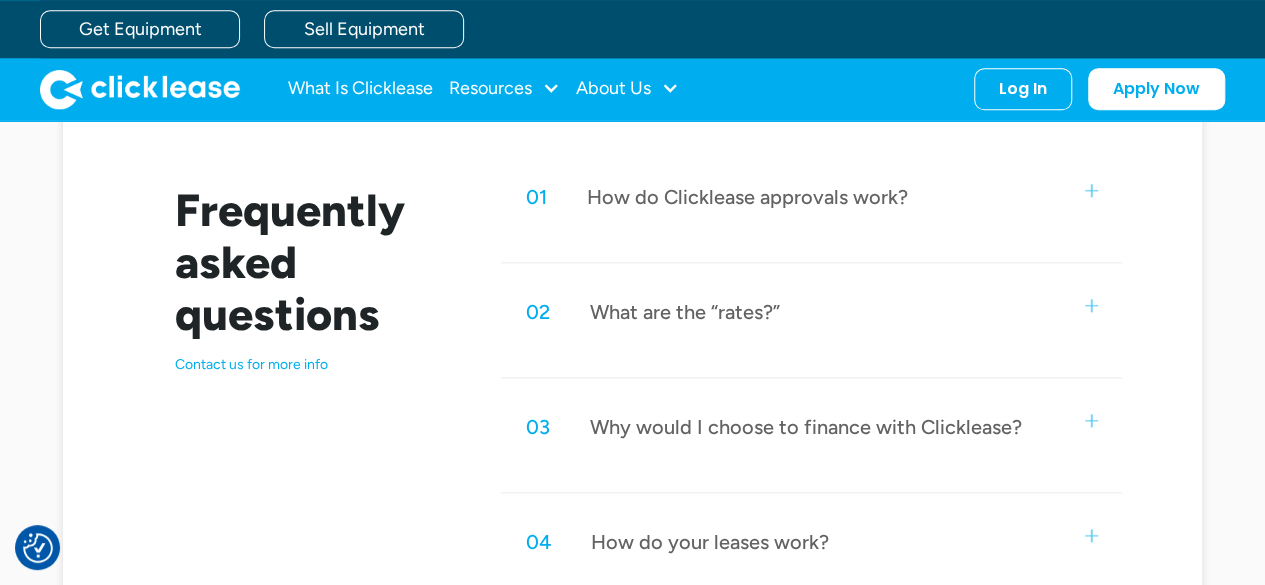 scroll, scrollTop: 943, scrollLeft: 0, axis: vertical 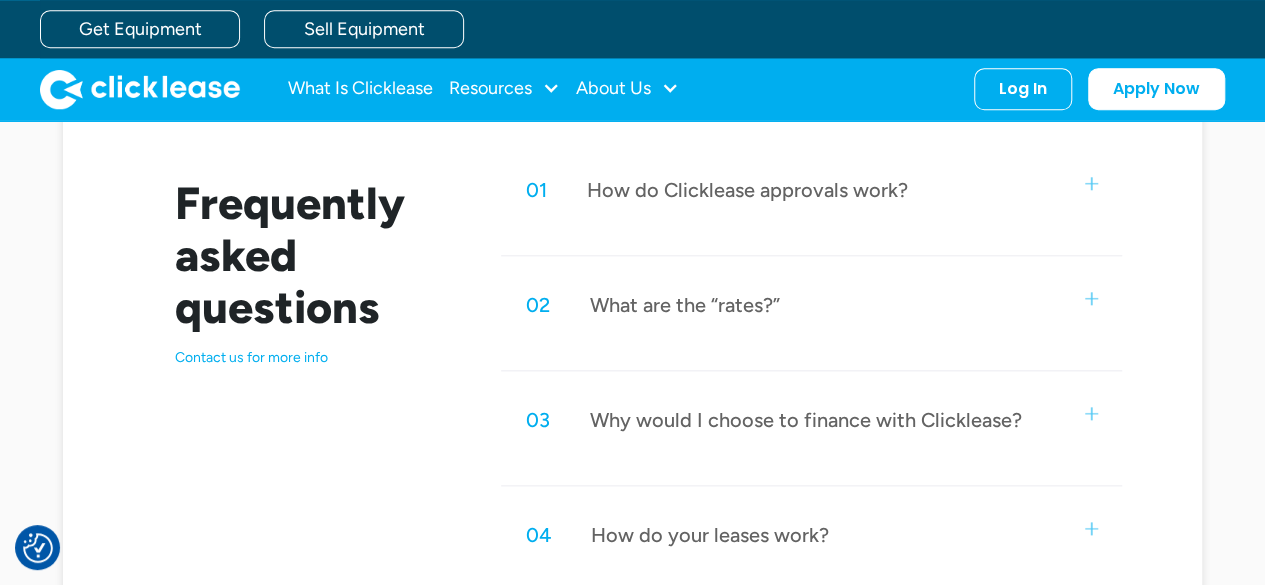 click on "02 What are the “rates?”" at bounding box center [811, 305] 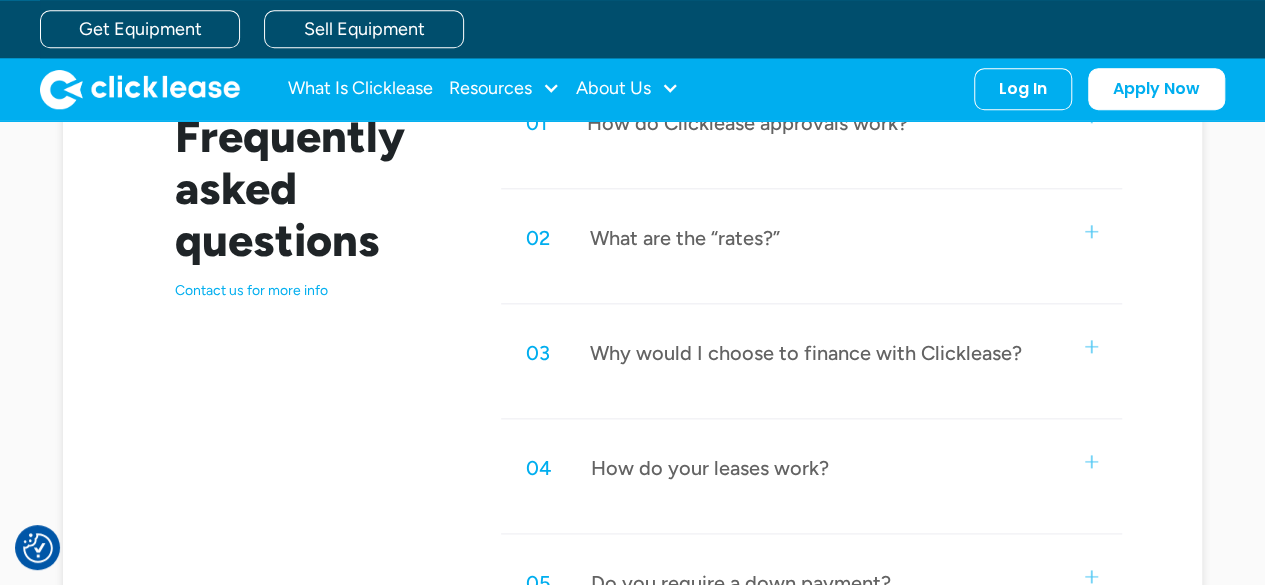 scroll, scrollTop: 1015, scrollLeft: 0, axis: vertical 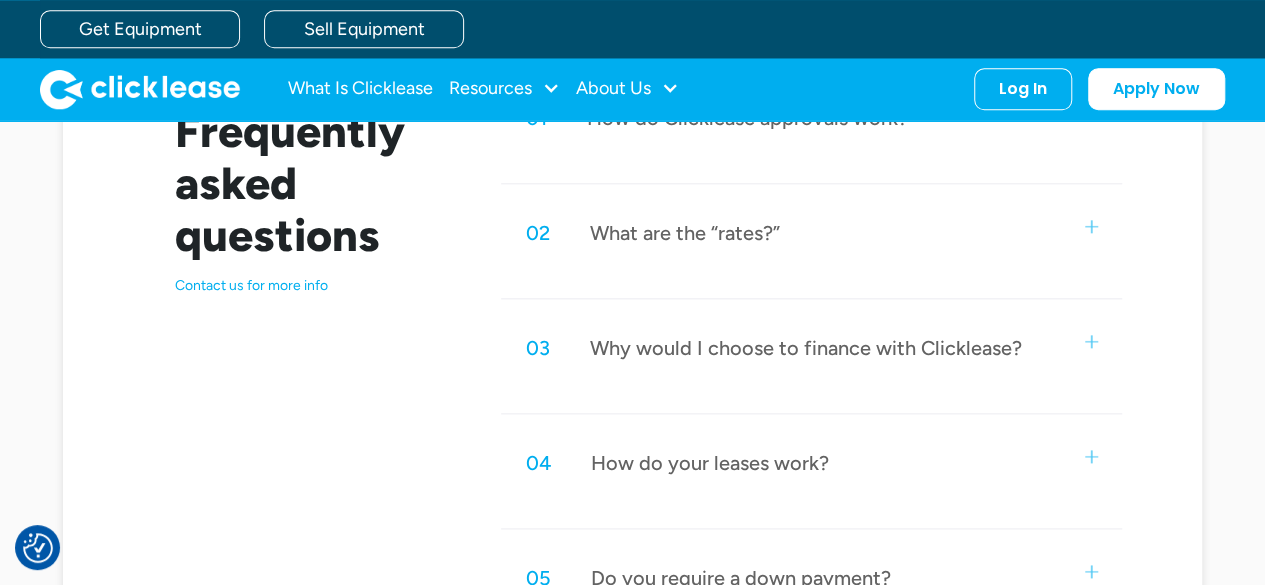 click on "02 What are the “rates?”" at bounding box center [811, 233] 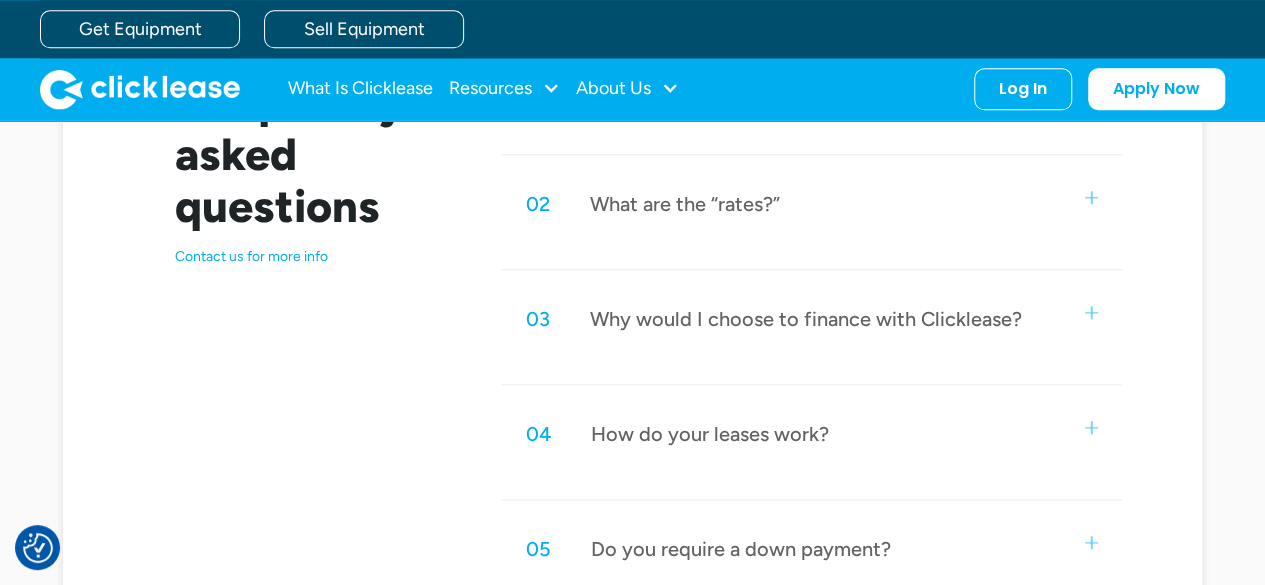 scroll, scrollTop: 1050, scrollLeft: 0, axis: vertical 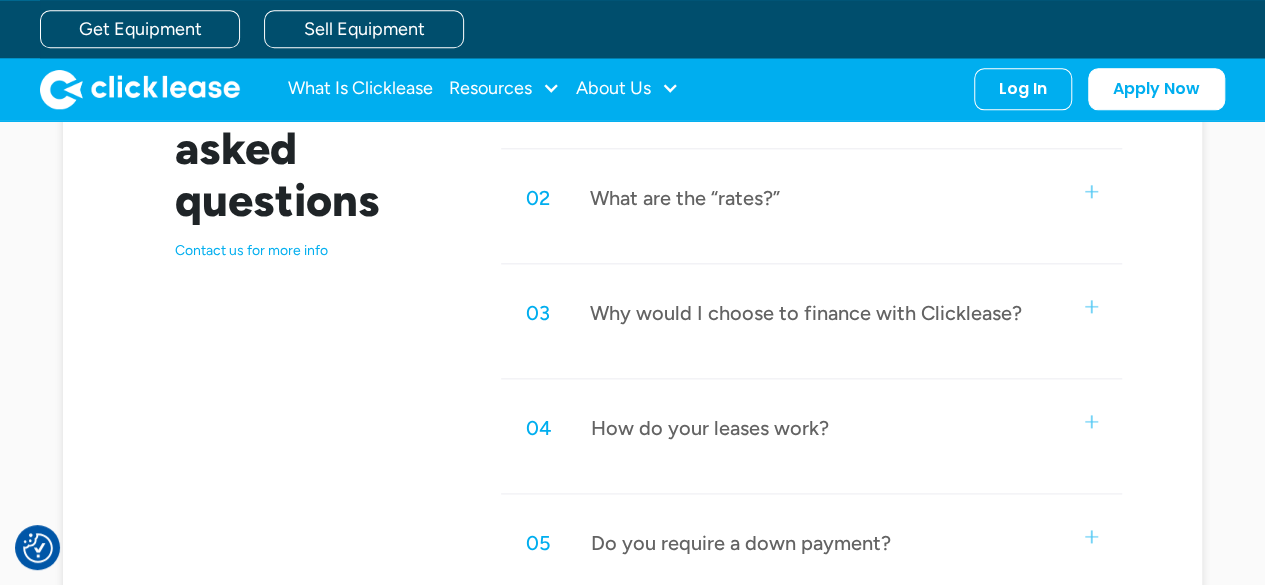 click on "03 Why would I choose to finance with Clicklease?" at bounding box center (811, 313) 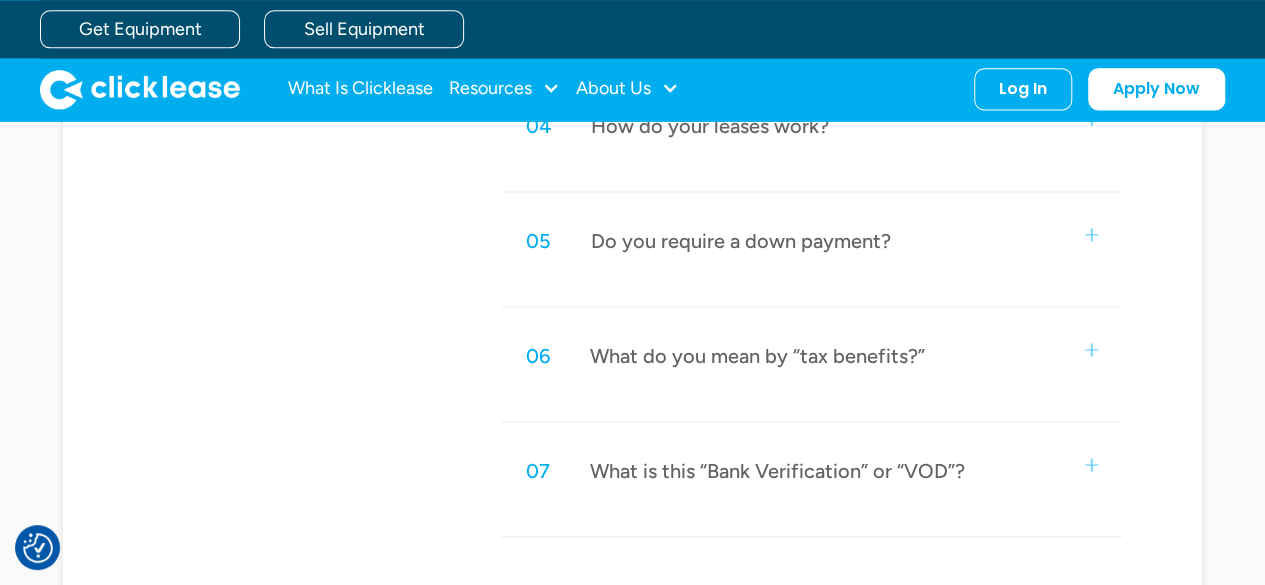 scroll, scrollTop: 1354, scrollLeft: 0, axis: vertical 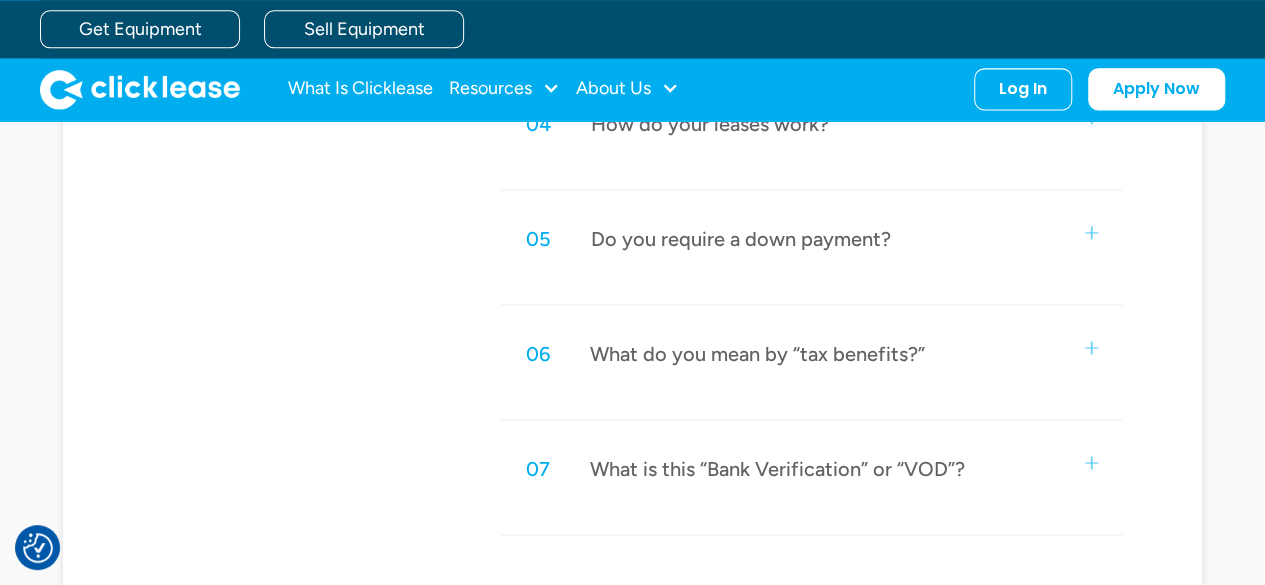 click on "05 Do you require a down payment?" at bounding box center [811, 239] 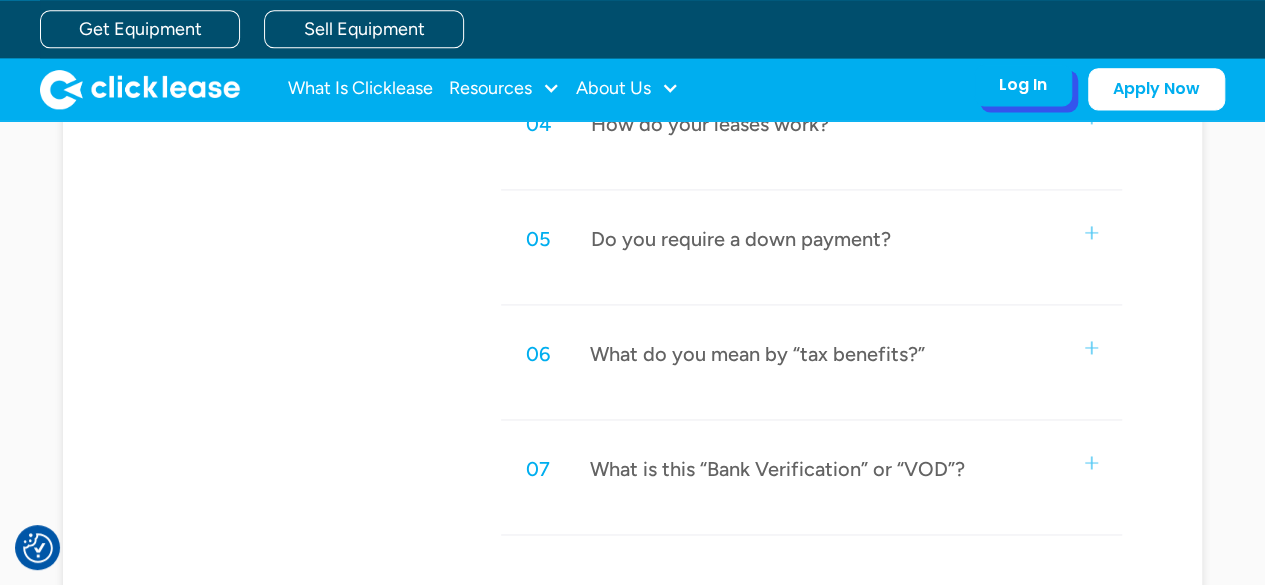 click on "Log In" at bounding box center (1023, 85) 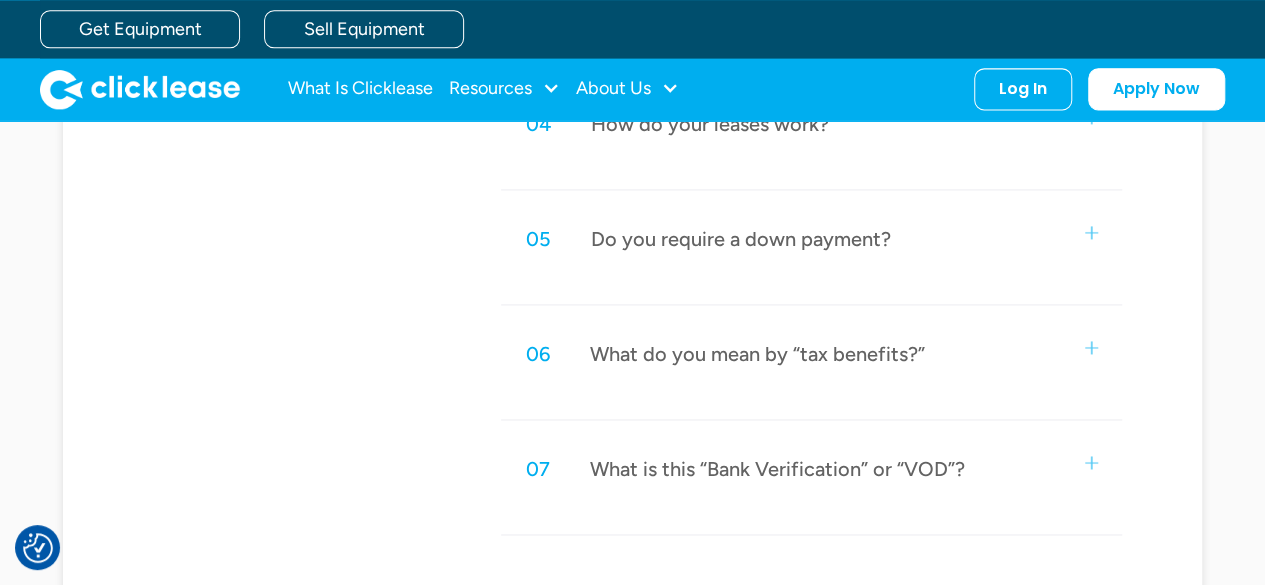 click on "06" at bounding box center (537, 354) 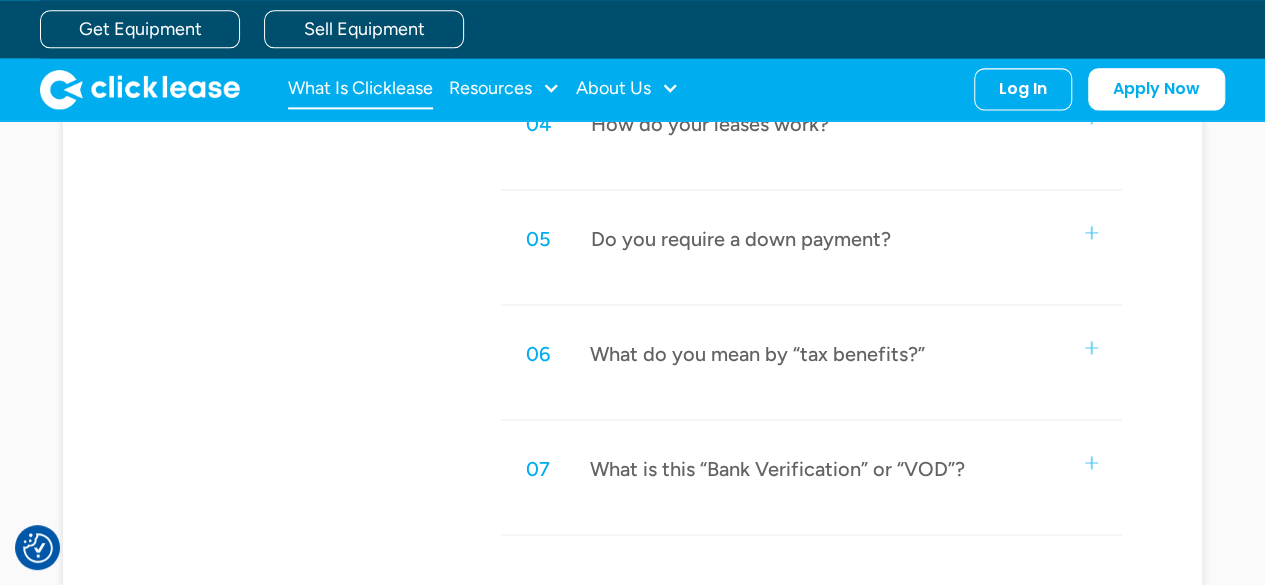 click on "What Is Clicklease" at bounding box center (360, 89) 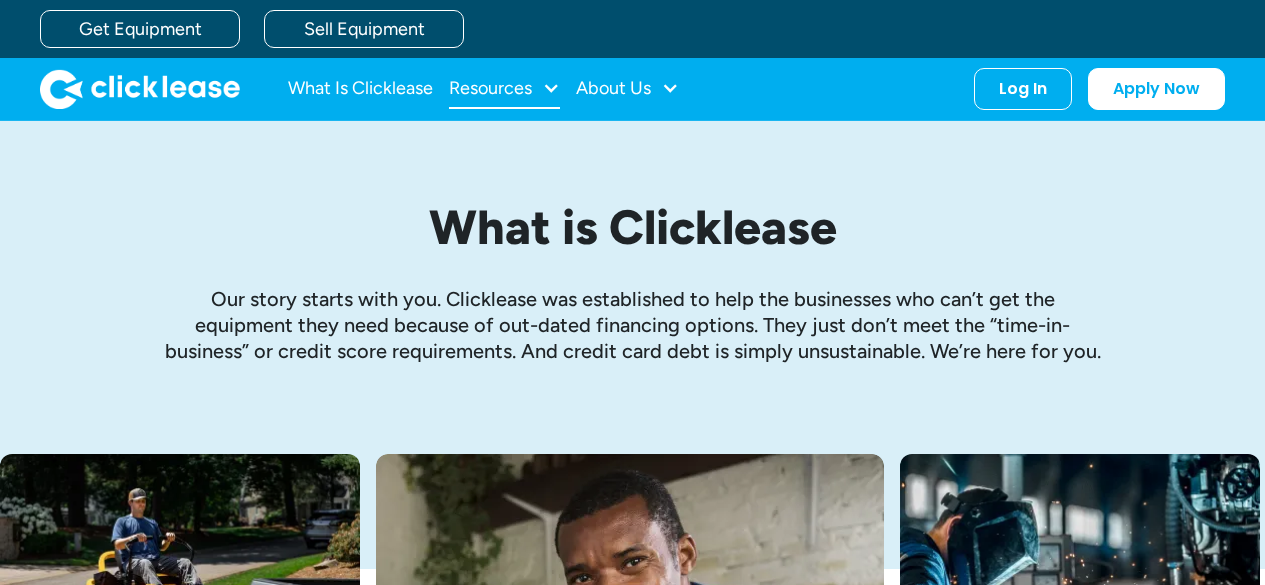 scroll, scrollTop: 0, scrollLeft: 0, axis: both 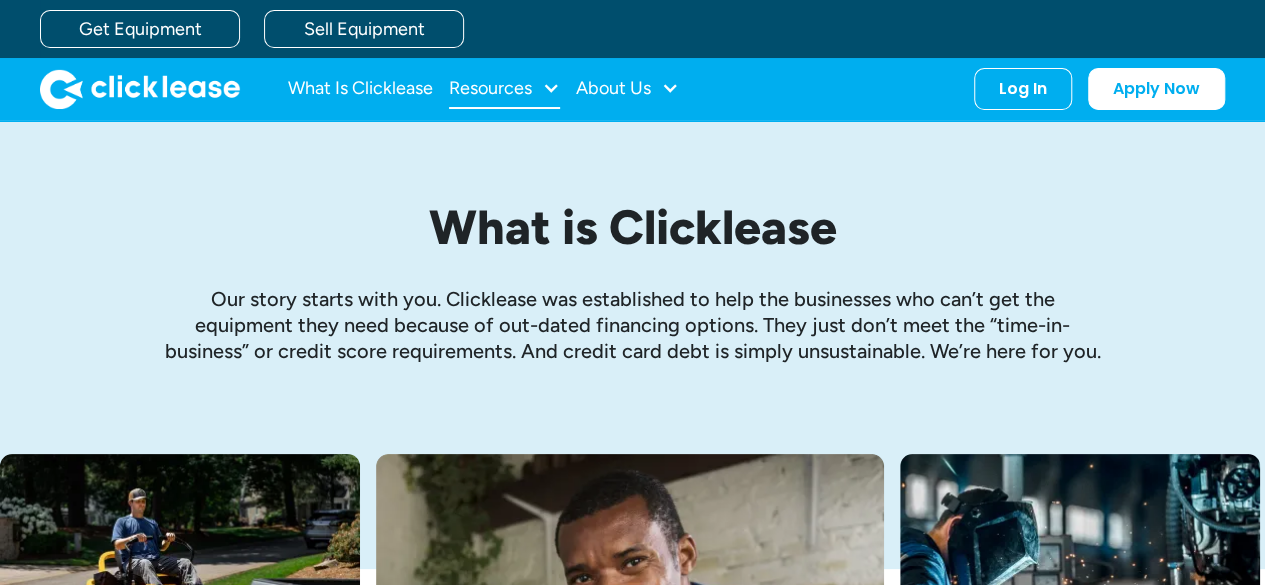 click on "Resources" at bounding box center (490, 88) 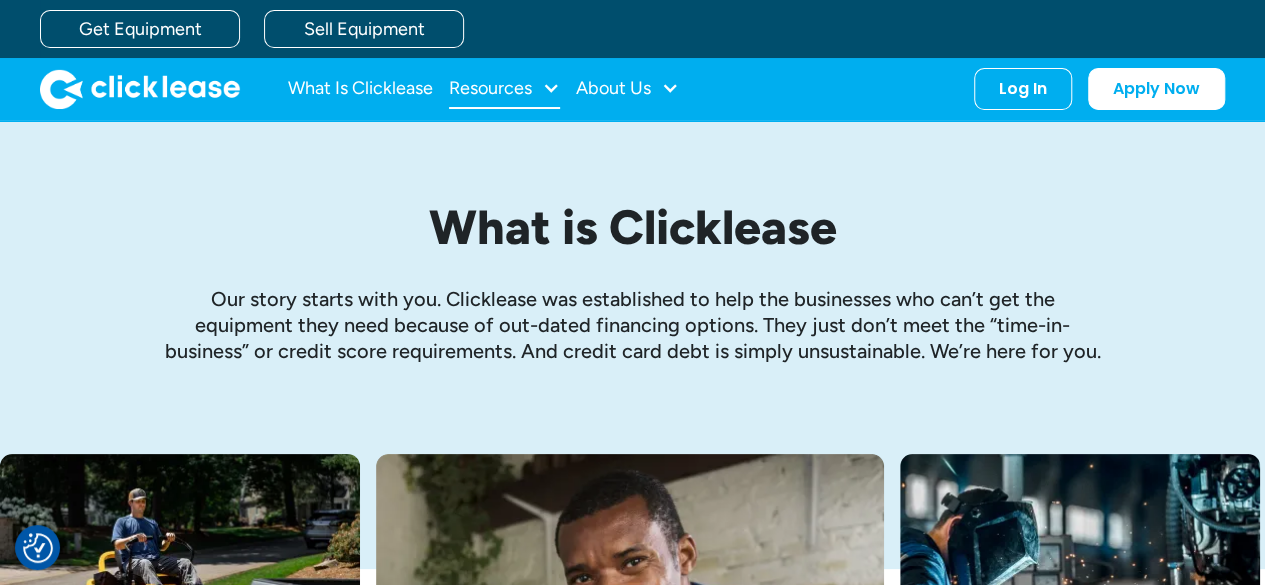 click at bounding box center [551, 88] 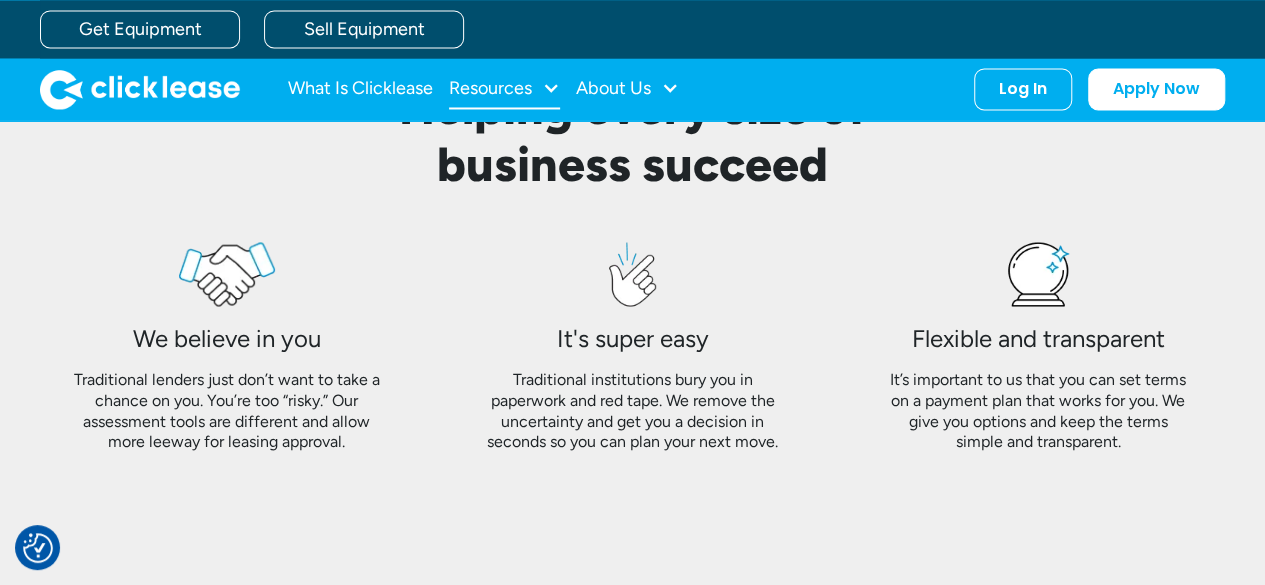 scroll, scrollTop: 1700, scrollLeft: 0, axis: vertical 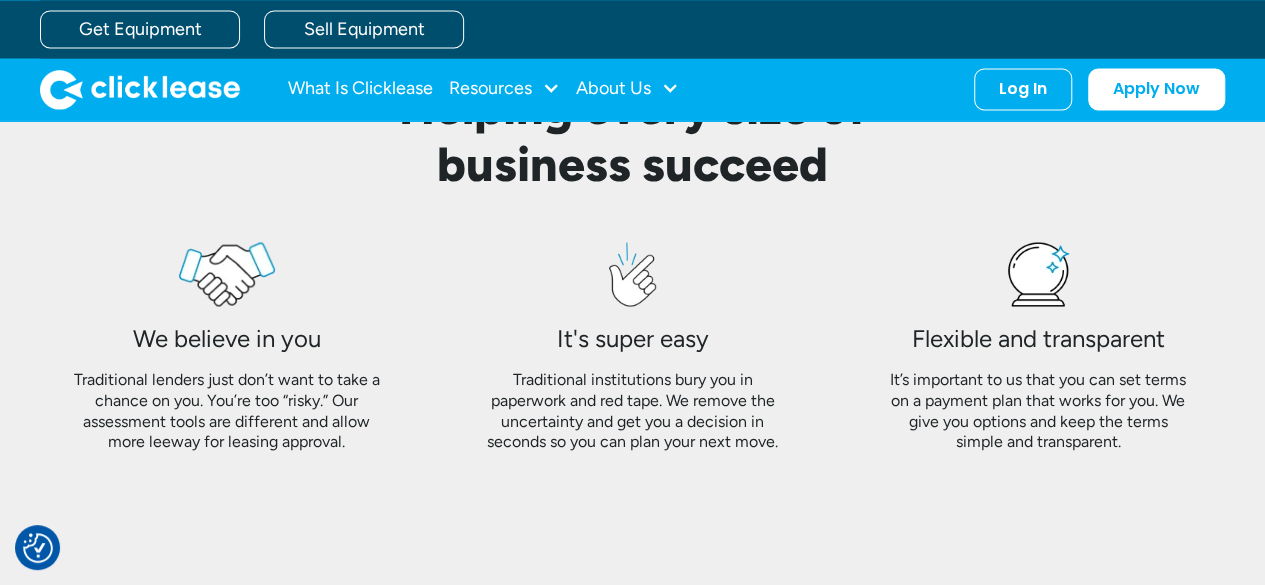 click on "Flexible and transparent It’s important to us that you can set terms on a payment plan that works for you. We give you options and keep the terms simple and transparent." at bounding box center [1038, 347] 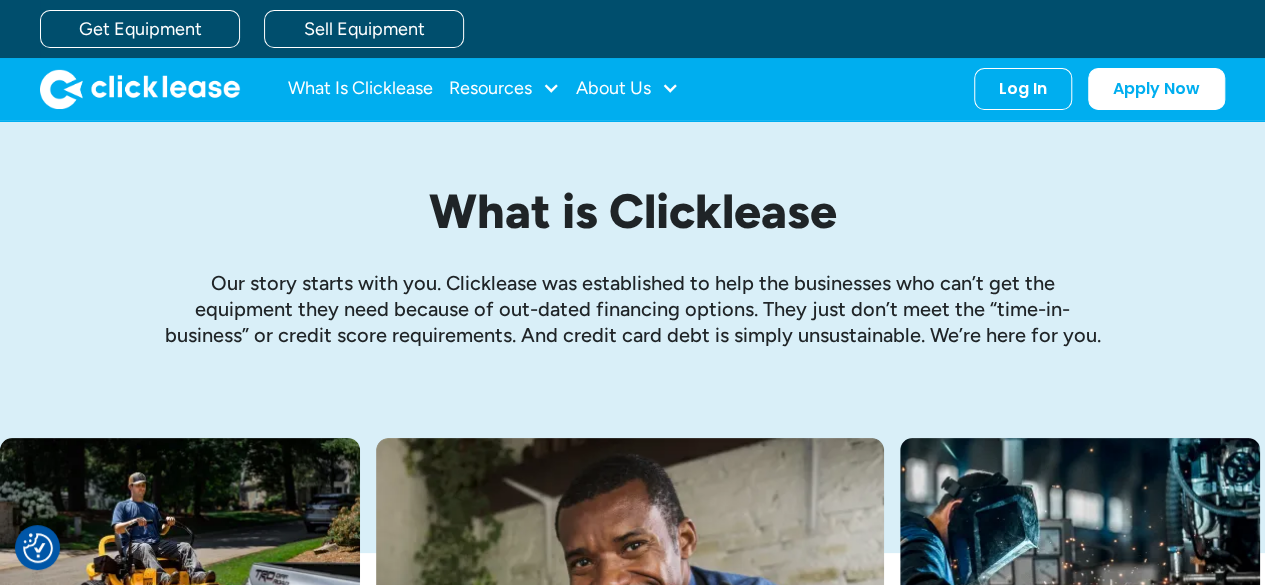 scroll, scrollTop: 0, scrollLeft: 0, axis: both 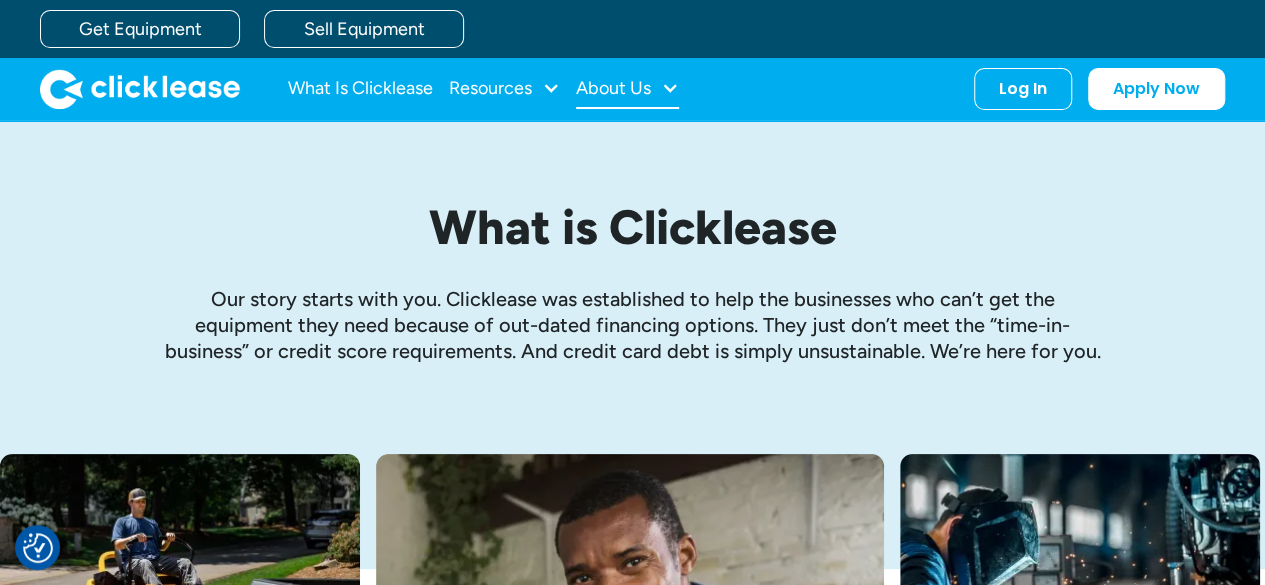 click at bounding box center [670, 88] 